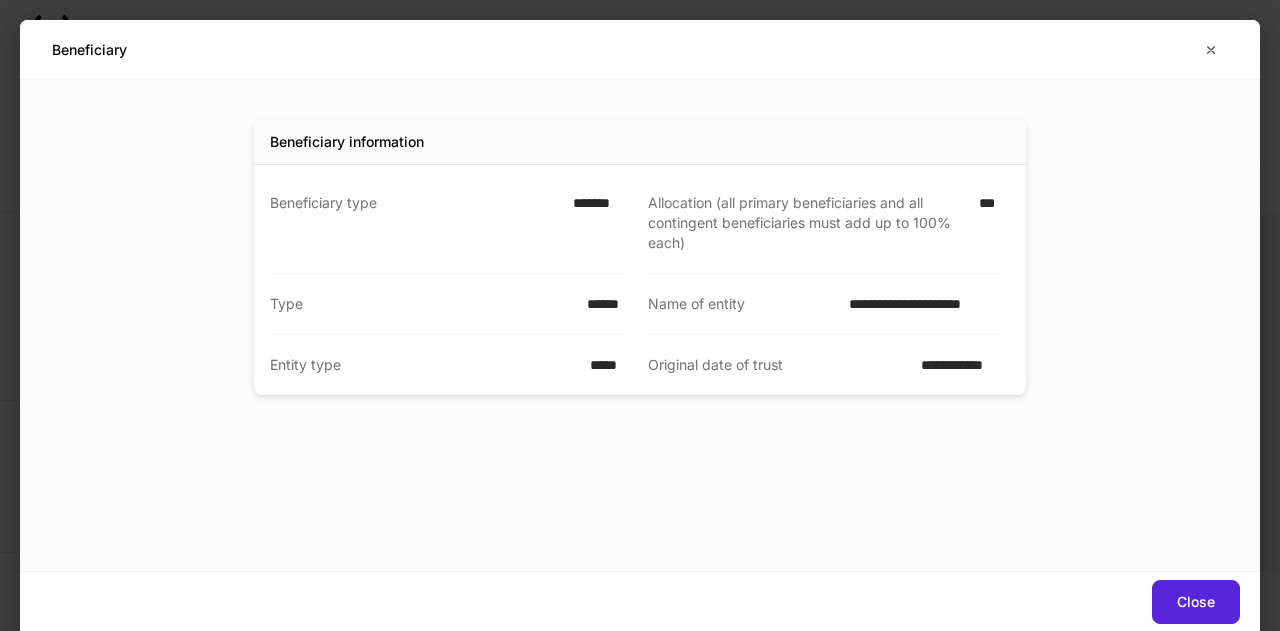 scroll, scrollTop: 0, scrollLeft: 0, axis: both 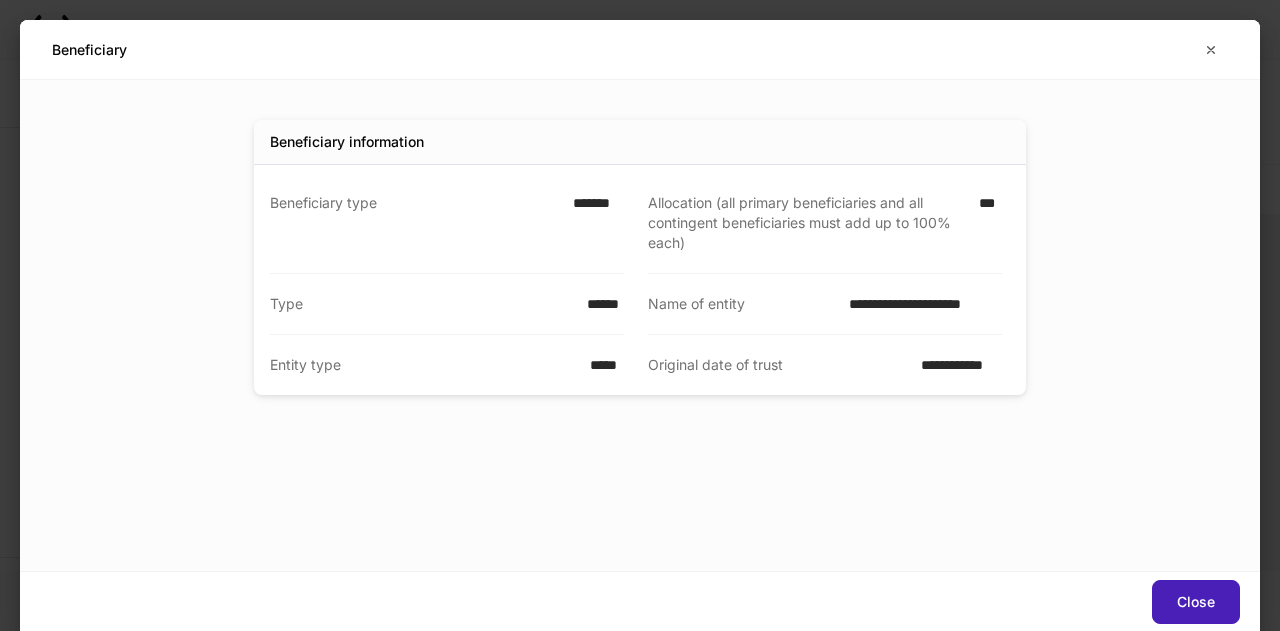 click on "Close" at bounding box center (1196, 602) 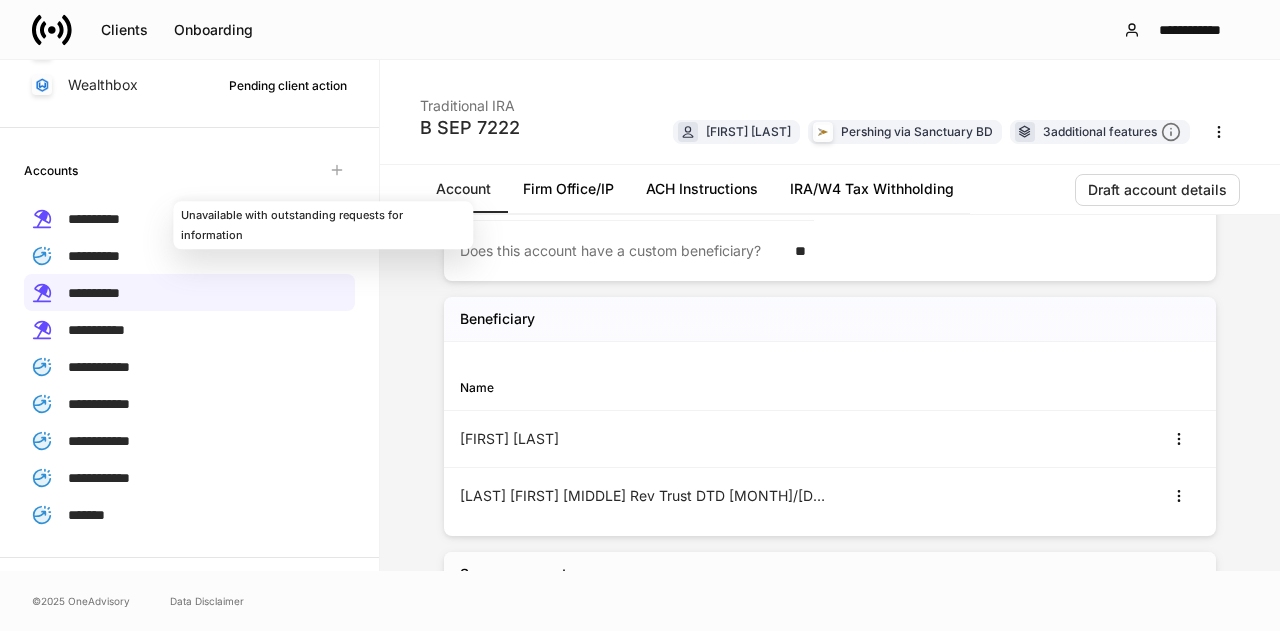 click at bounding box center (337, 170) 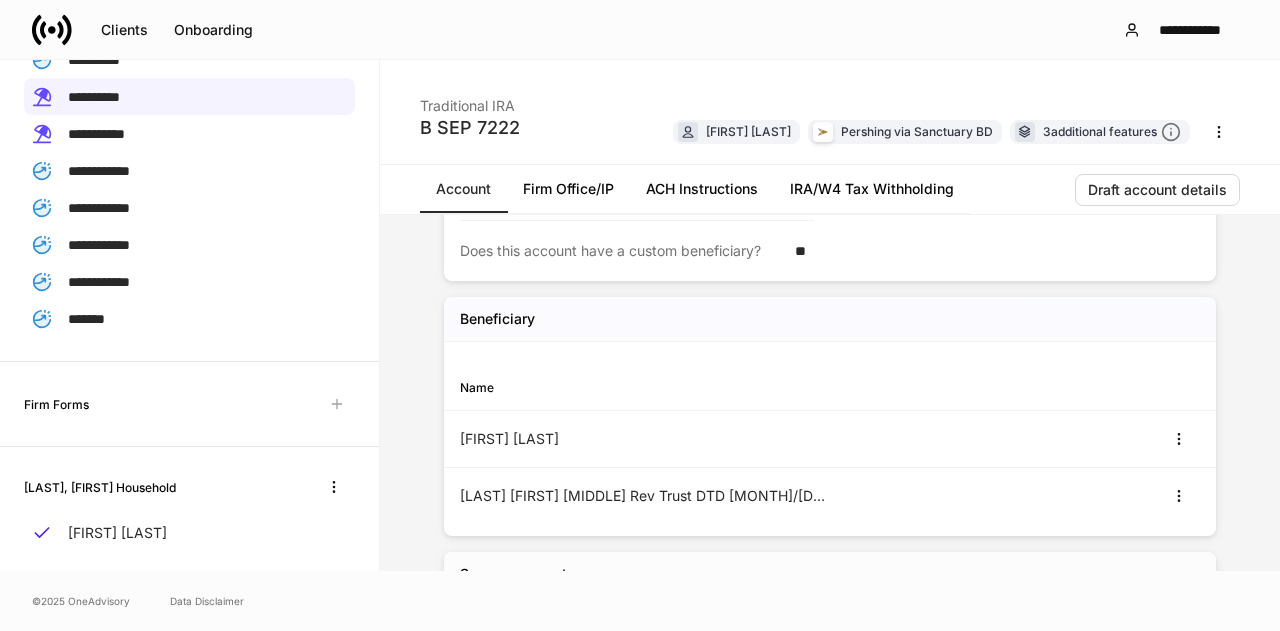 scroll, scrollTop: 647, scrollLeft: 0, axis: vertical 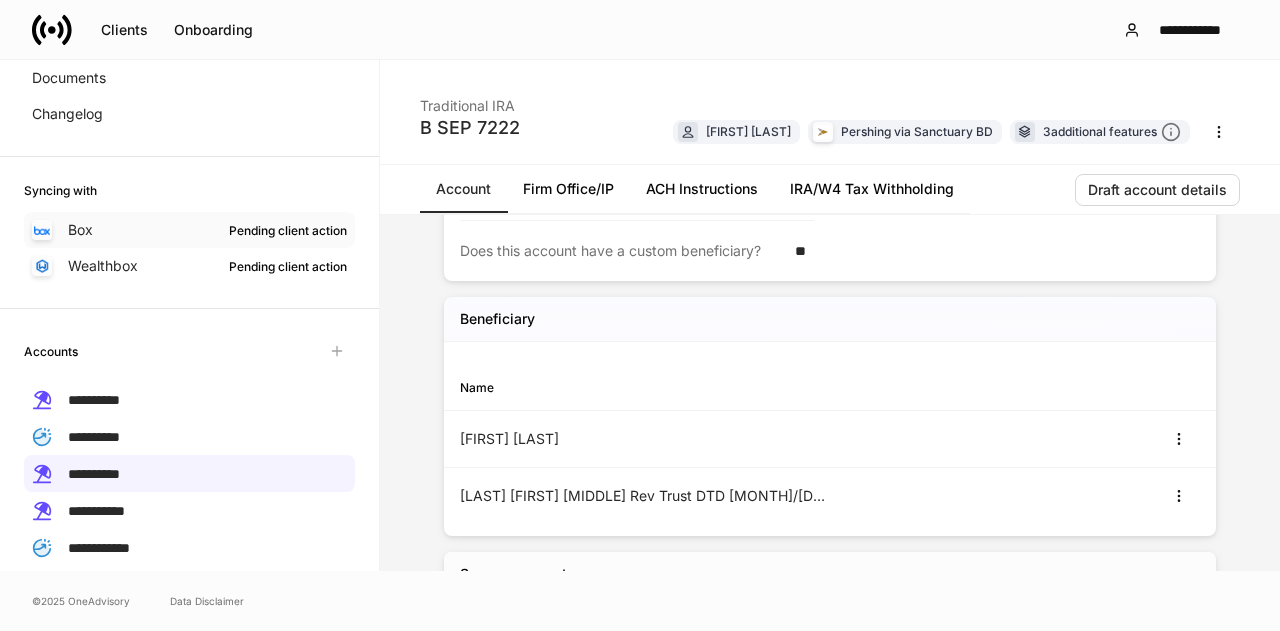 click on "Pending client action" at bounding box center [288, 230] 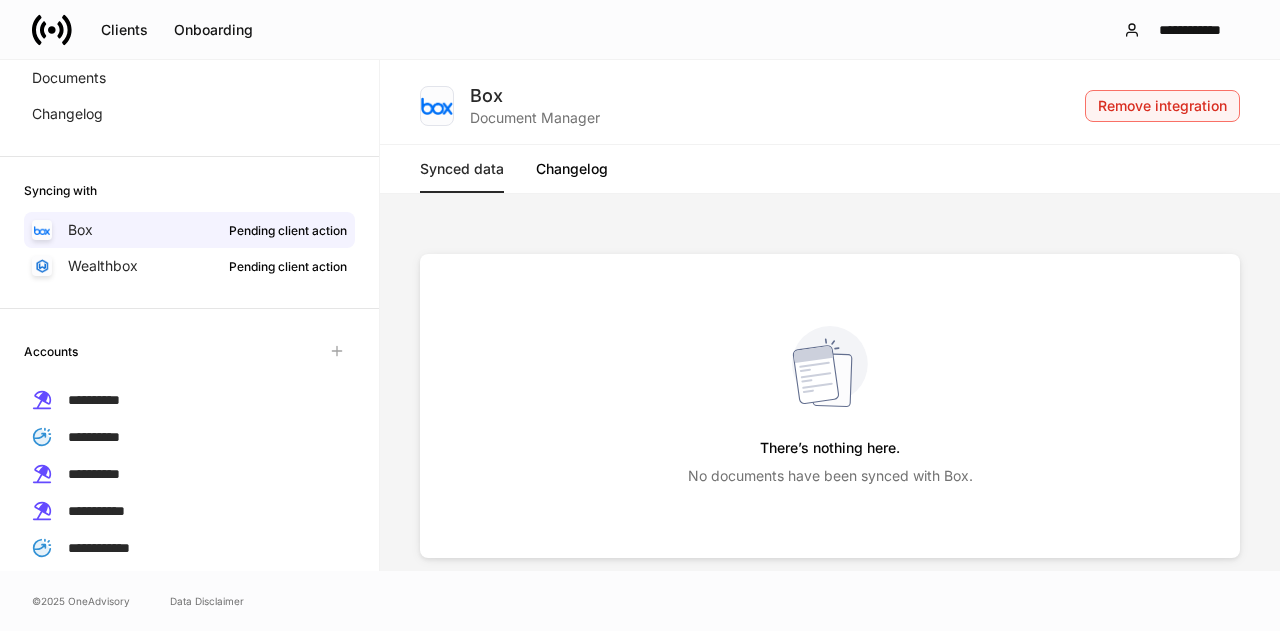 click on "Remove integration" at bounding box center (1162, 106) 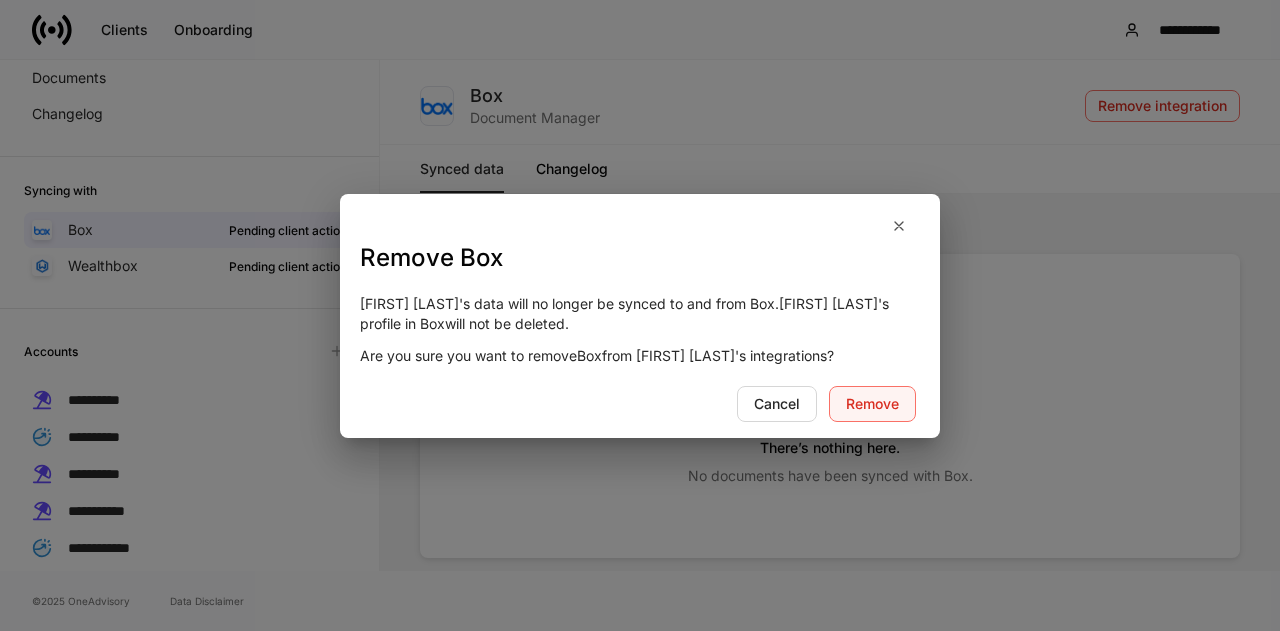 click on "Remove" at bounding box center [872, 404] 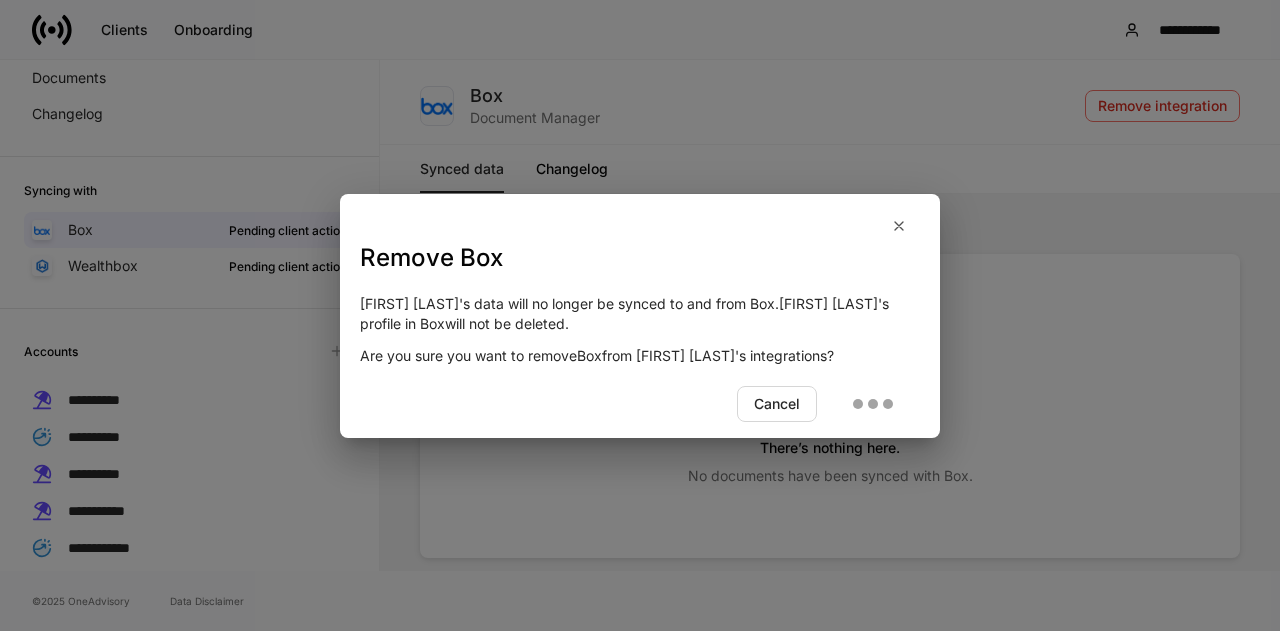 click at bounding box center [640, 315] 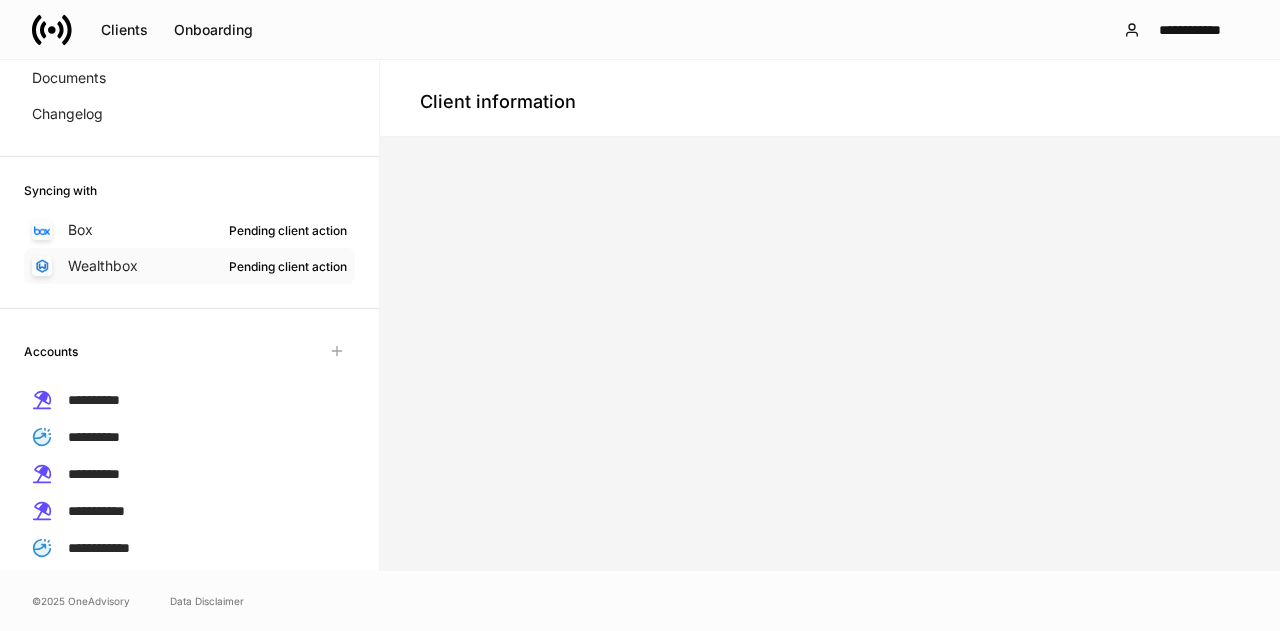 click on "Pending client action" at bounding box center (288, 266) 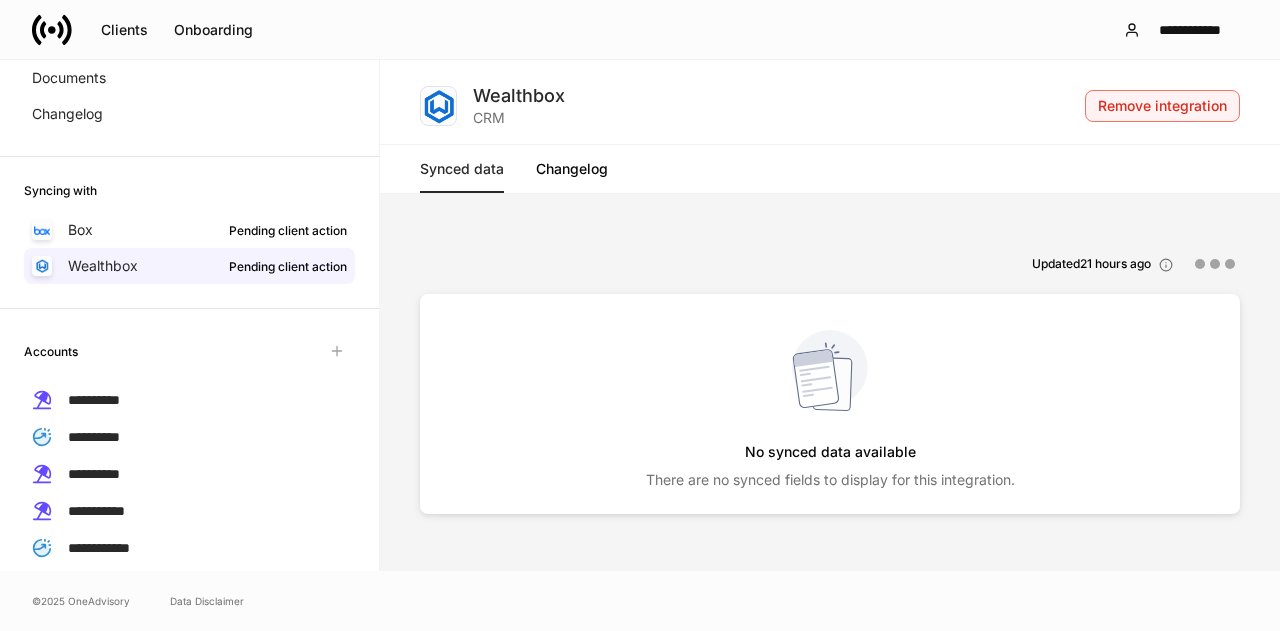 click on "Remove integration" at bounding box center (1162, 106) 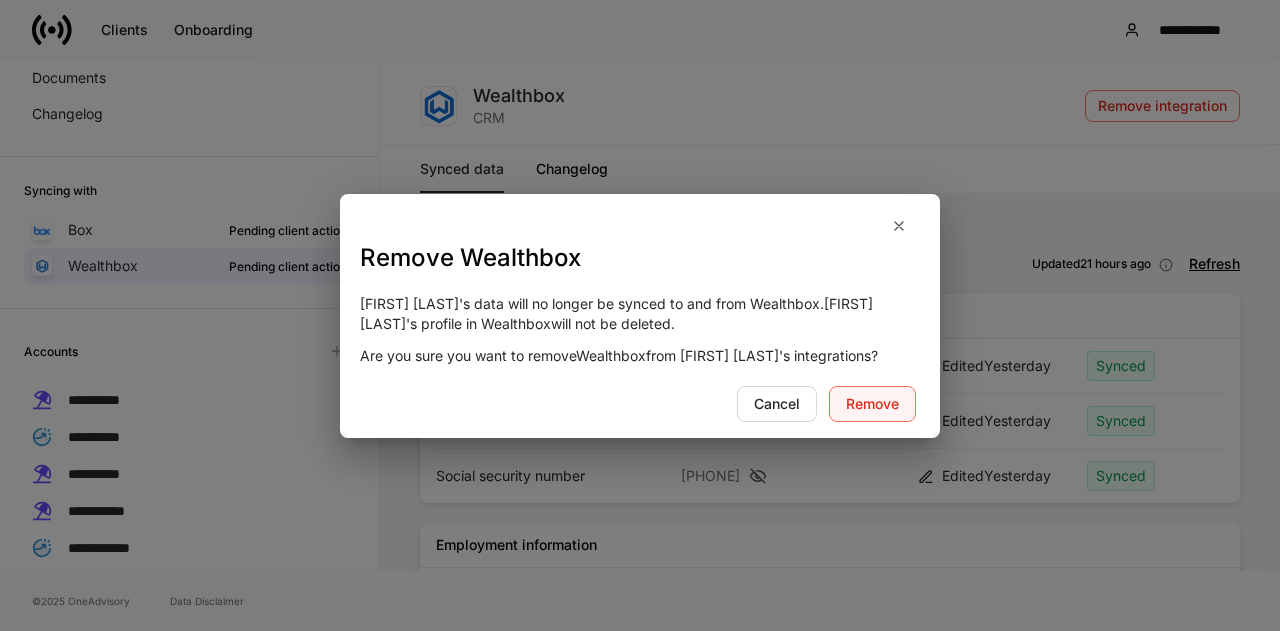 click on "Remove" at bounding box center (872, 404) 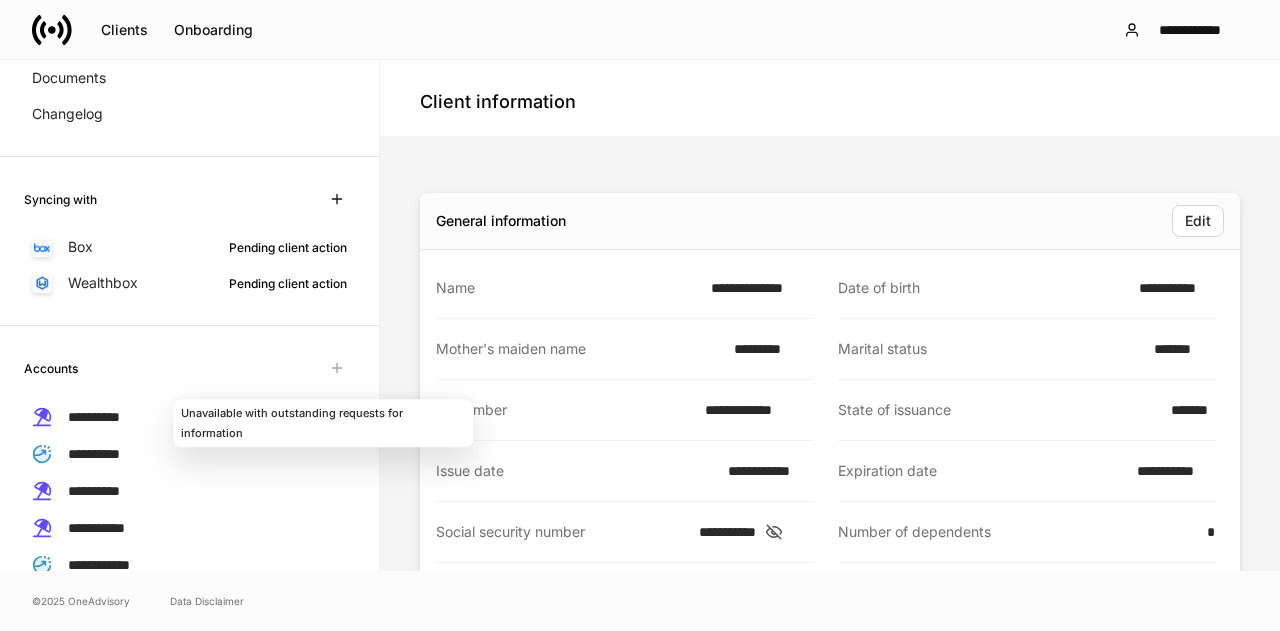 click at bounding box center [337, 368] 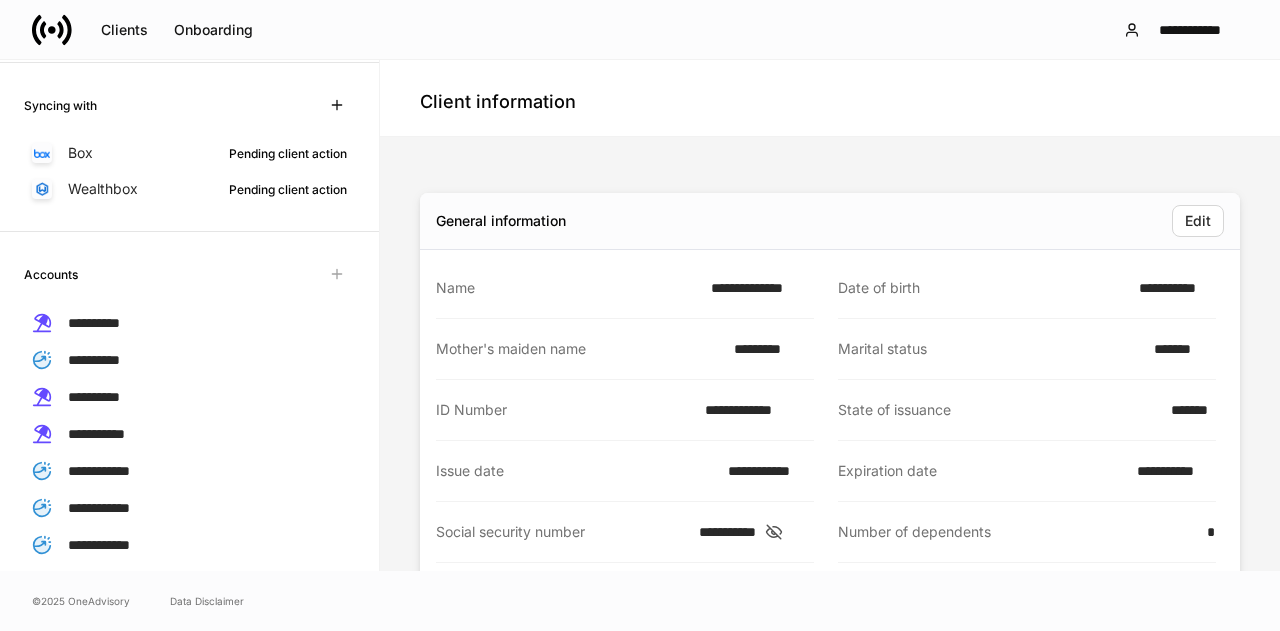 scroll, scrollTop: 337, scrollLeft: 0, axis: vertical 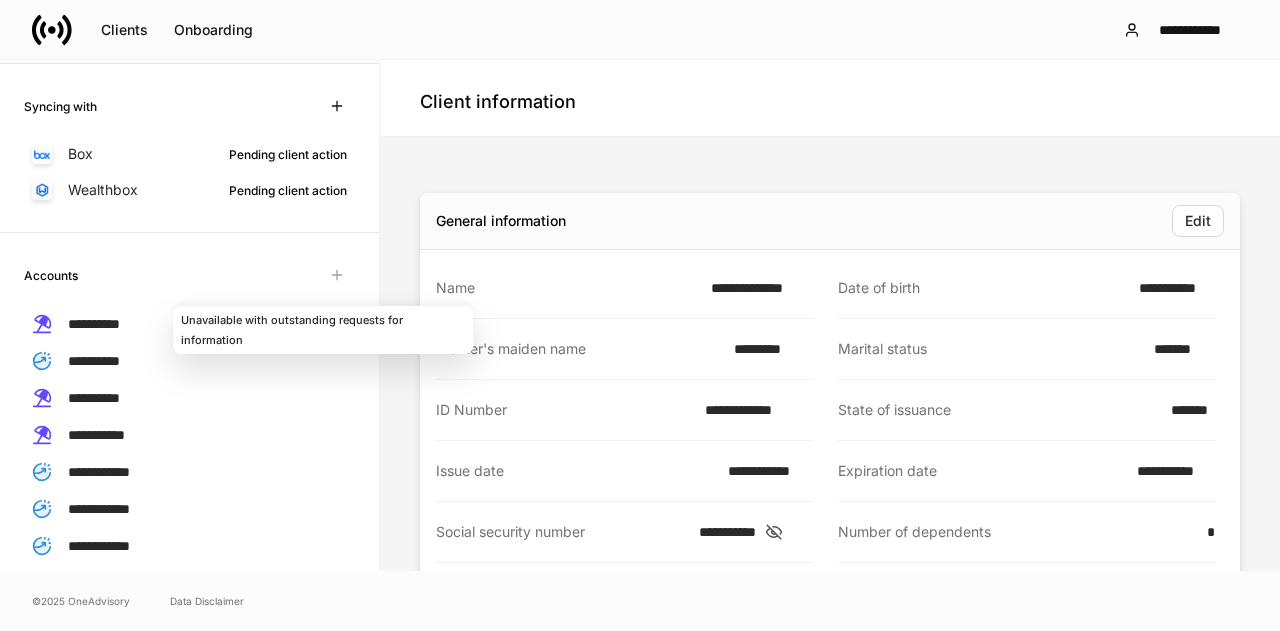 click at bounding box center [337, 275] 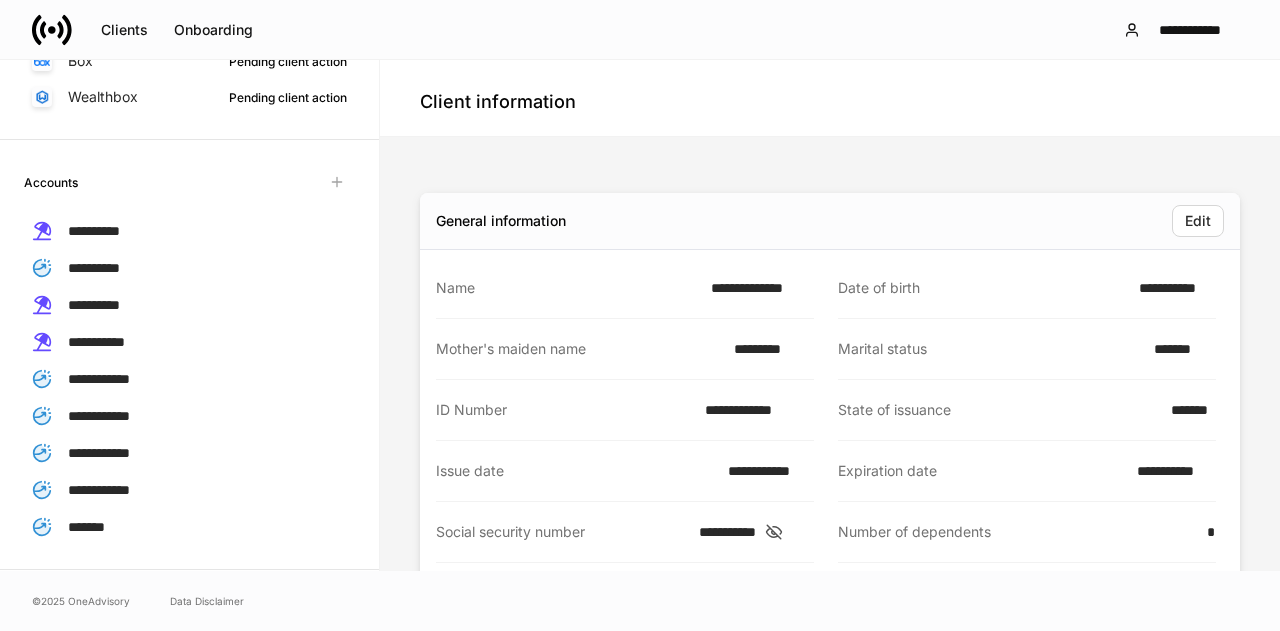scroll, scrollTop: 456, scrollLeft: 0, axis: vertical 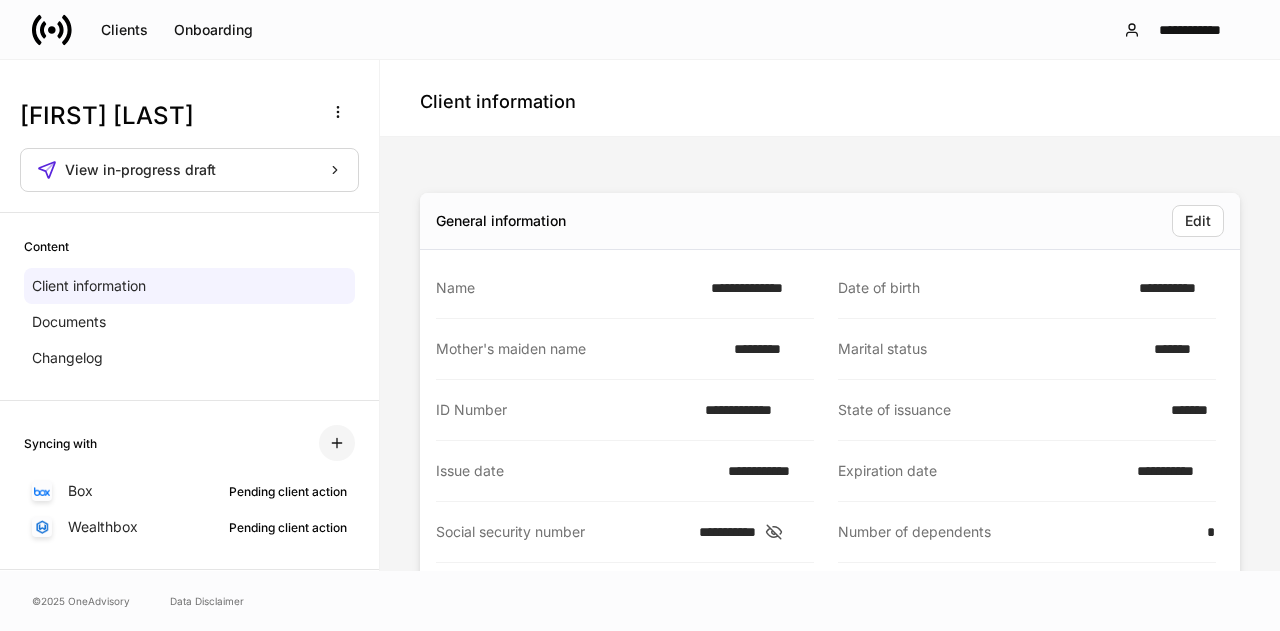 click 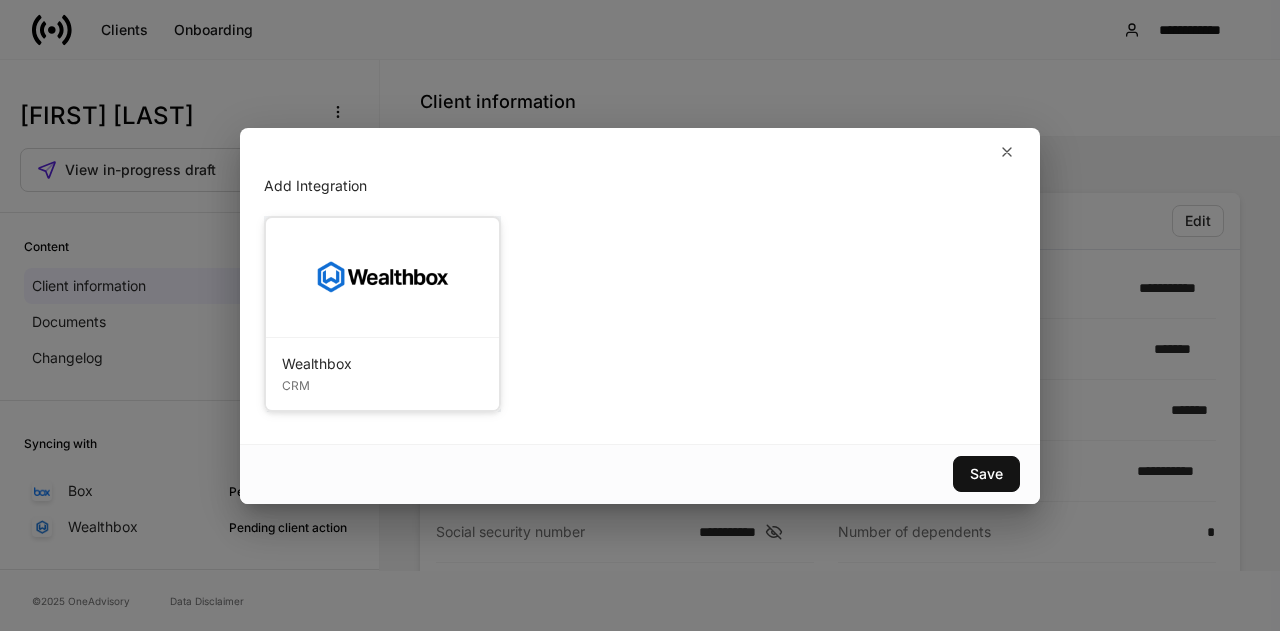 drag, startPoint x: 324, startPoint y: 443, endPoint x: 710, endPoint y: 438, distance: 386.03238 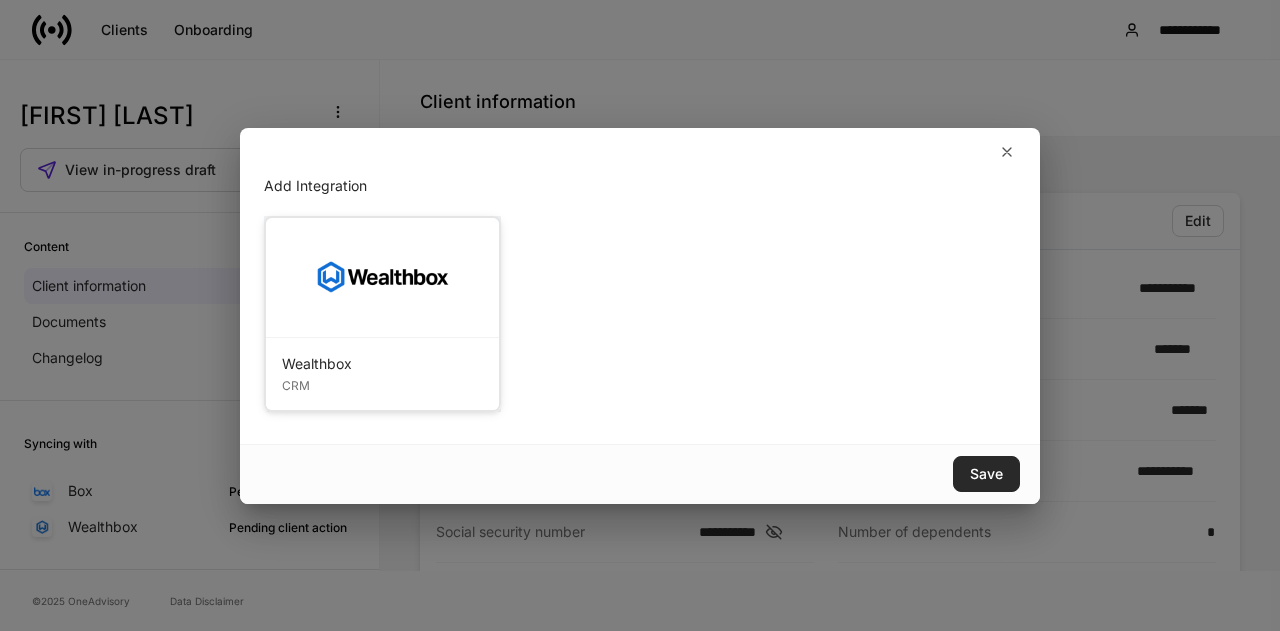 click on "Save" at bounding box center [986, 474] 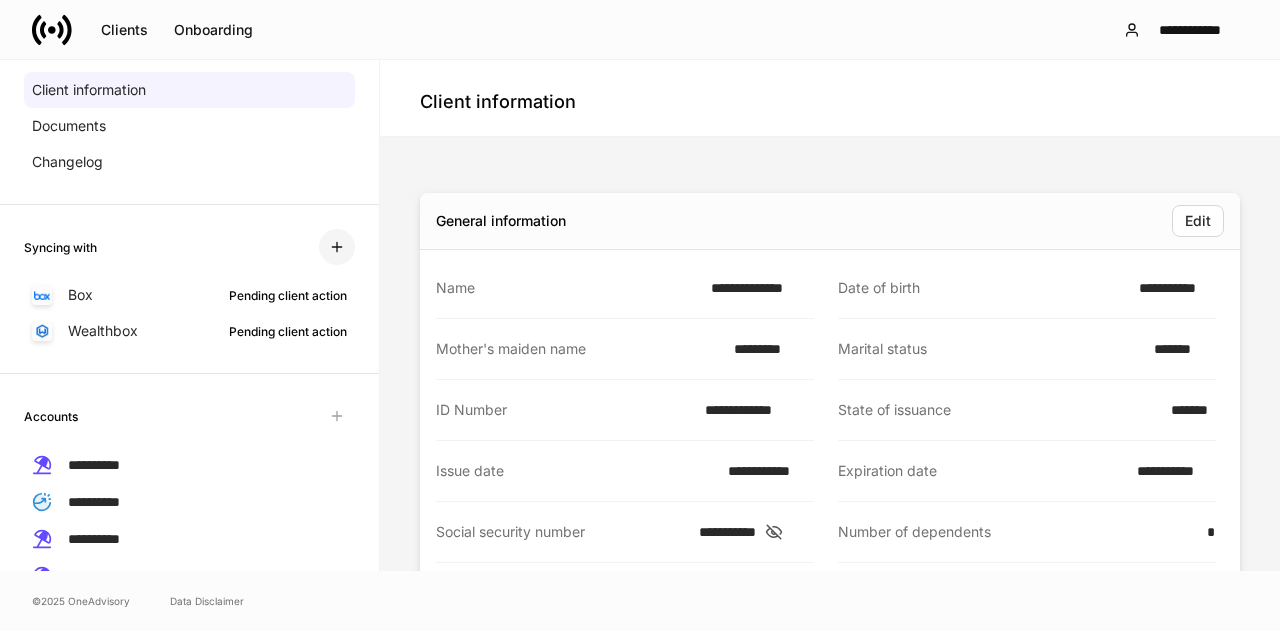 scroll, scrollTop: 212, scrollLeft: 0, axis: vertical 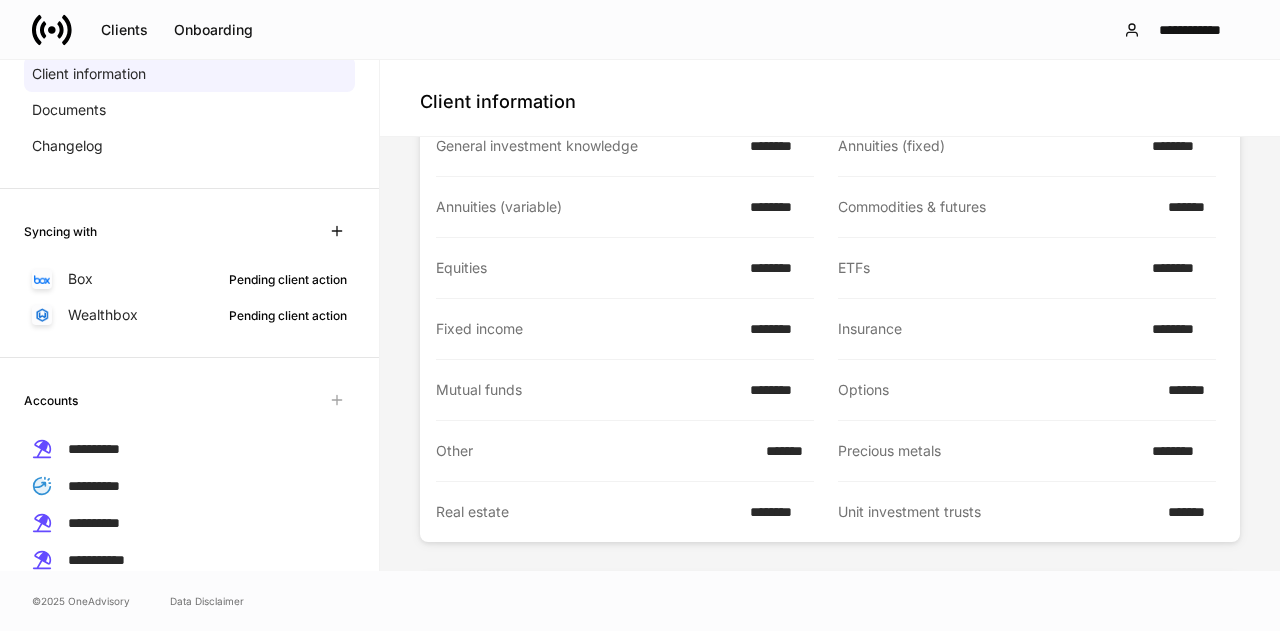 click on "**********" at bounding box center (830, 103) 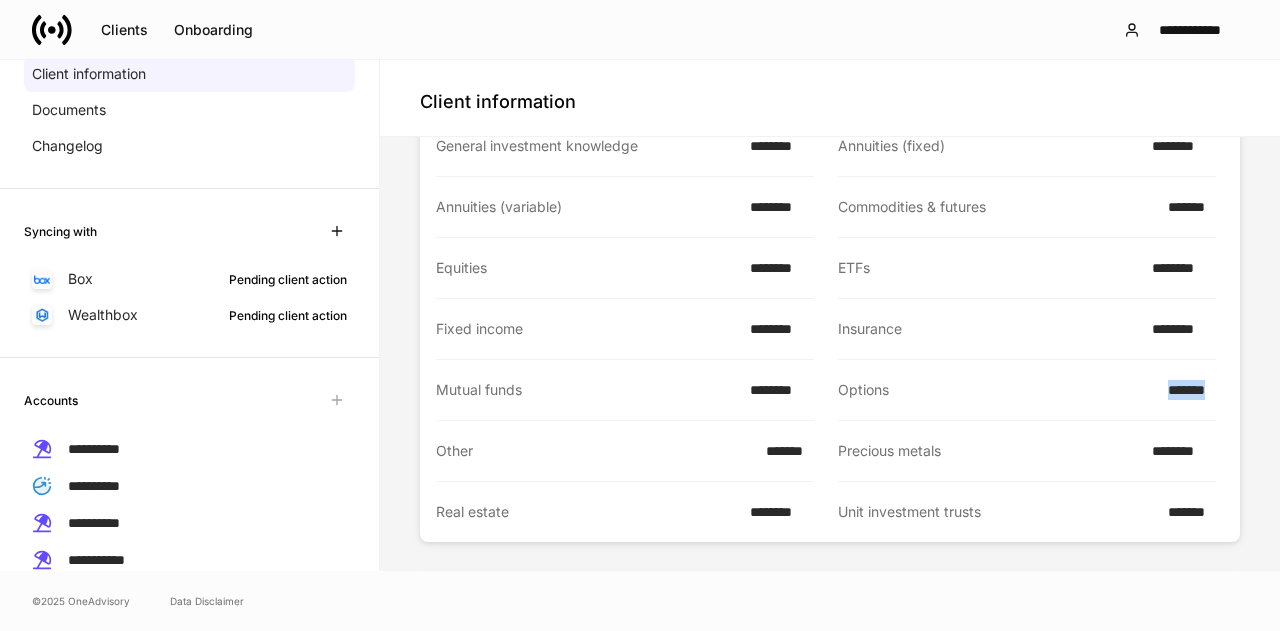 click on "**********" at bounding box center (830, 103) 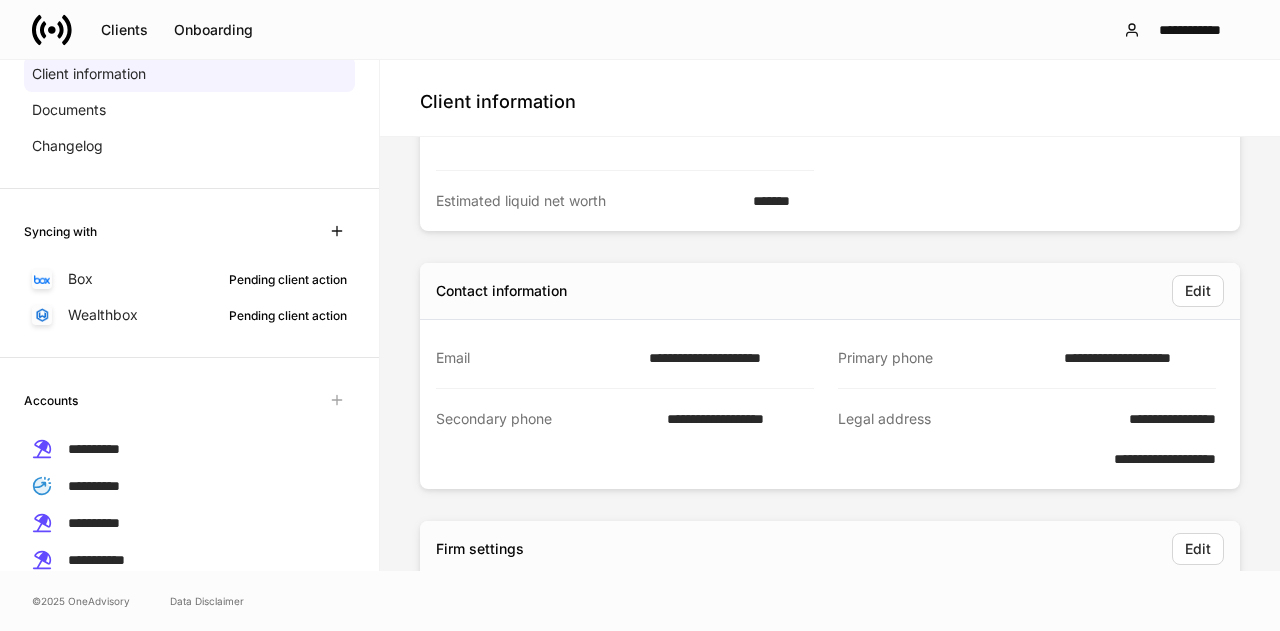 scroll, scrollTop: 1053, scrollLeft: 0, axis: vertical 